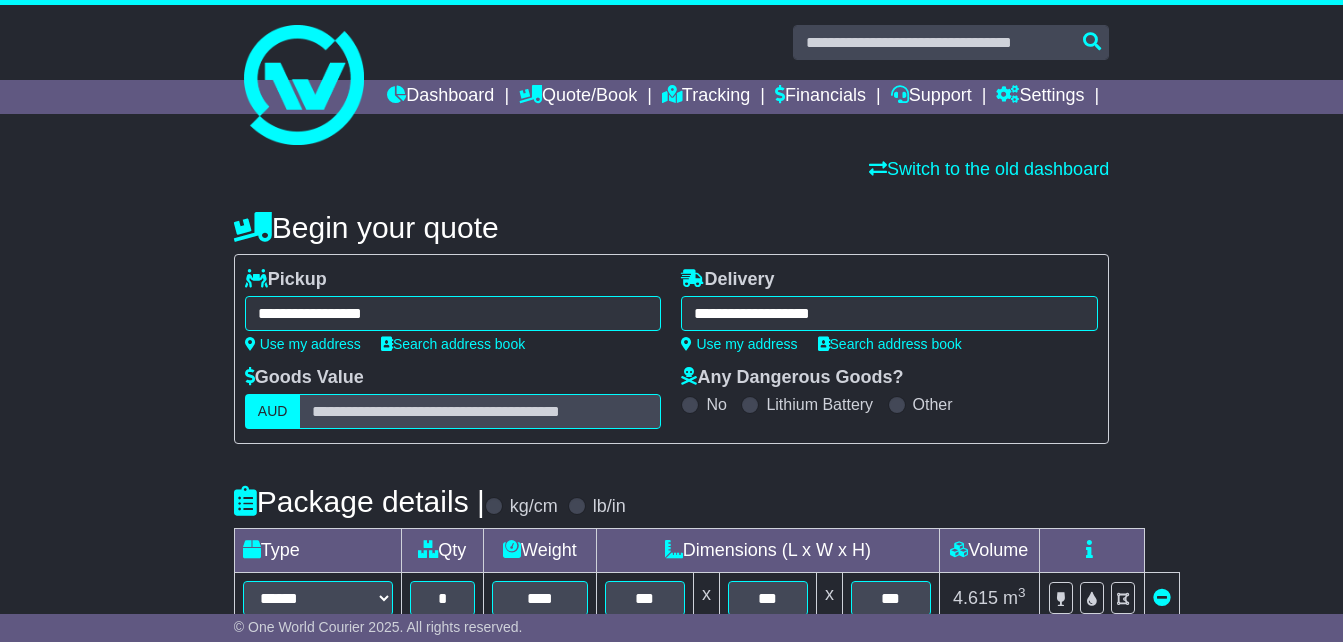select on "*****" 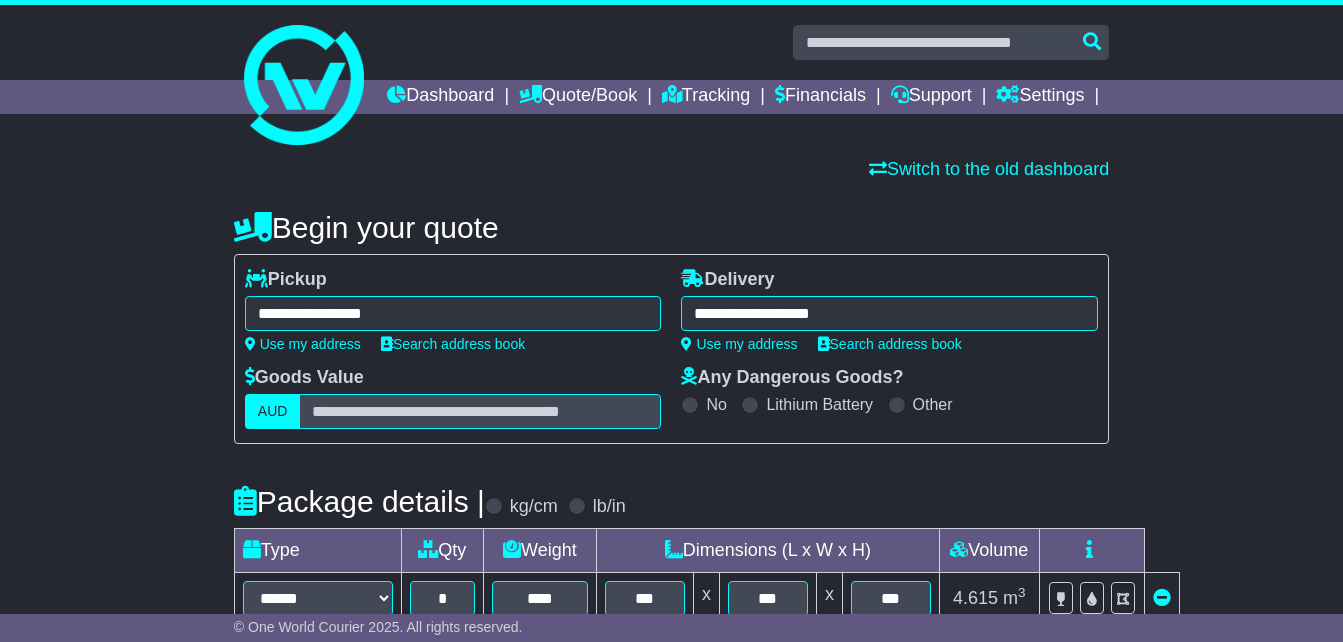 scroll, scrollTop: 0, scrollLeft: 0, axis: both 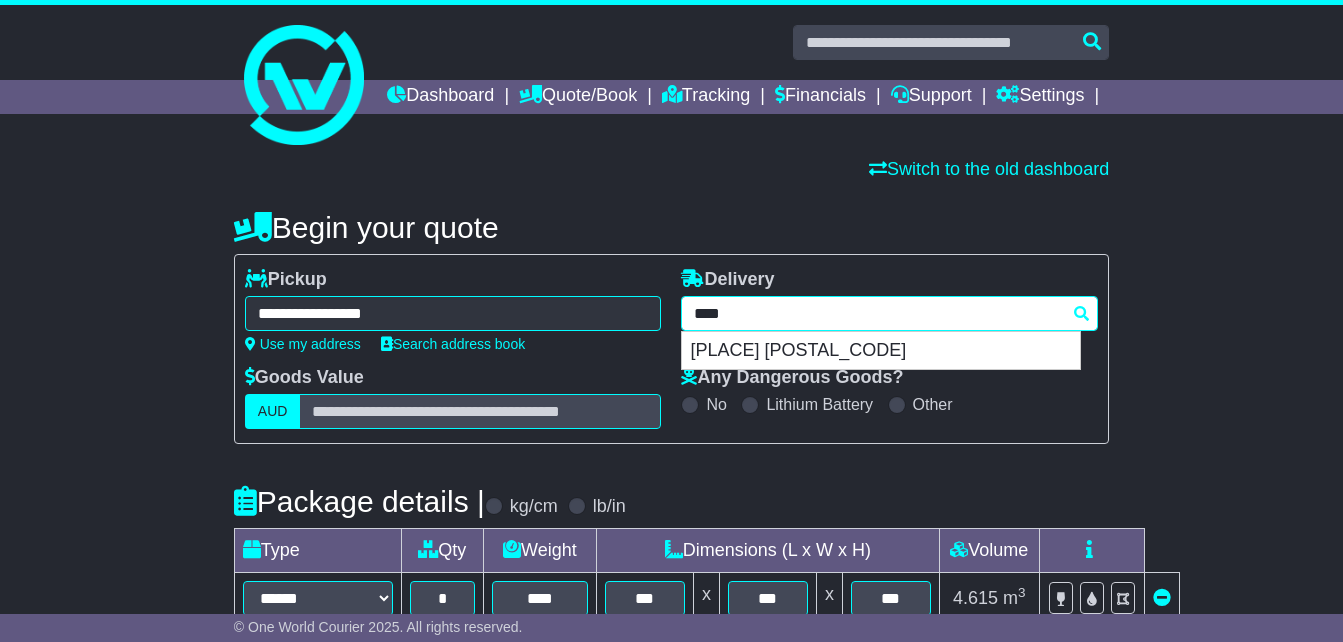 drag, startPoint x: 944, startPoint y: 351, endPoint x: 661, endPoint y: 344, distance: 283.08655 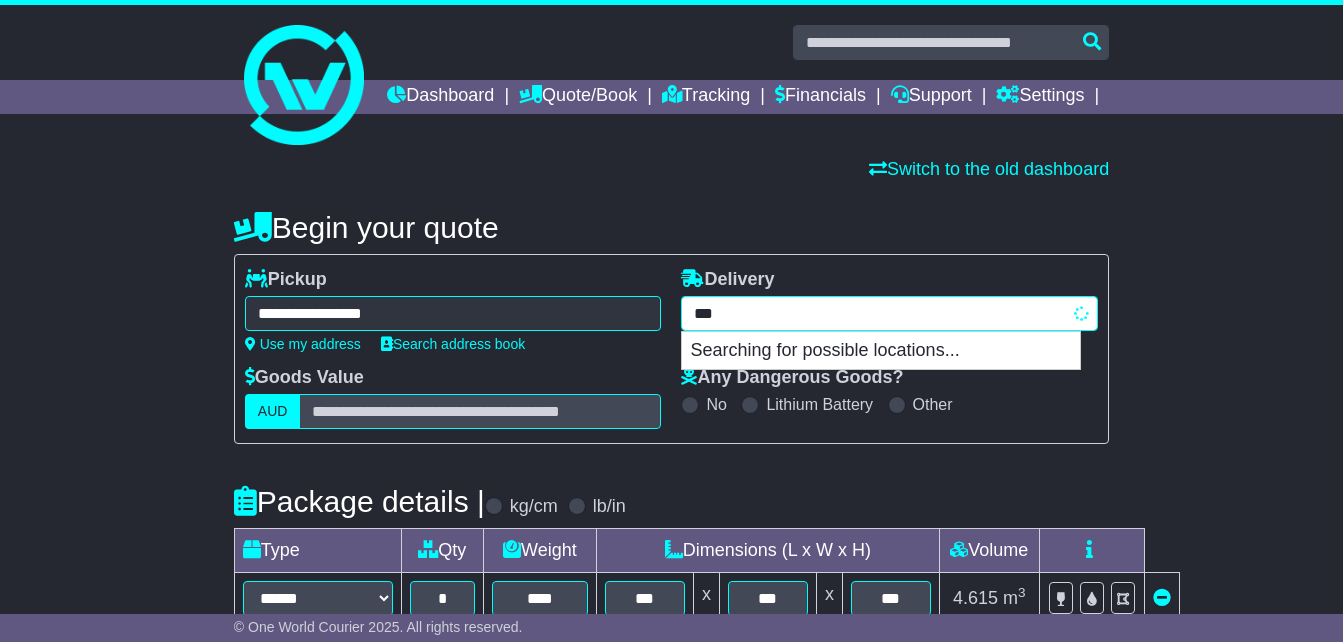 type on "****" 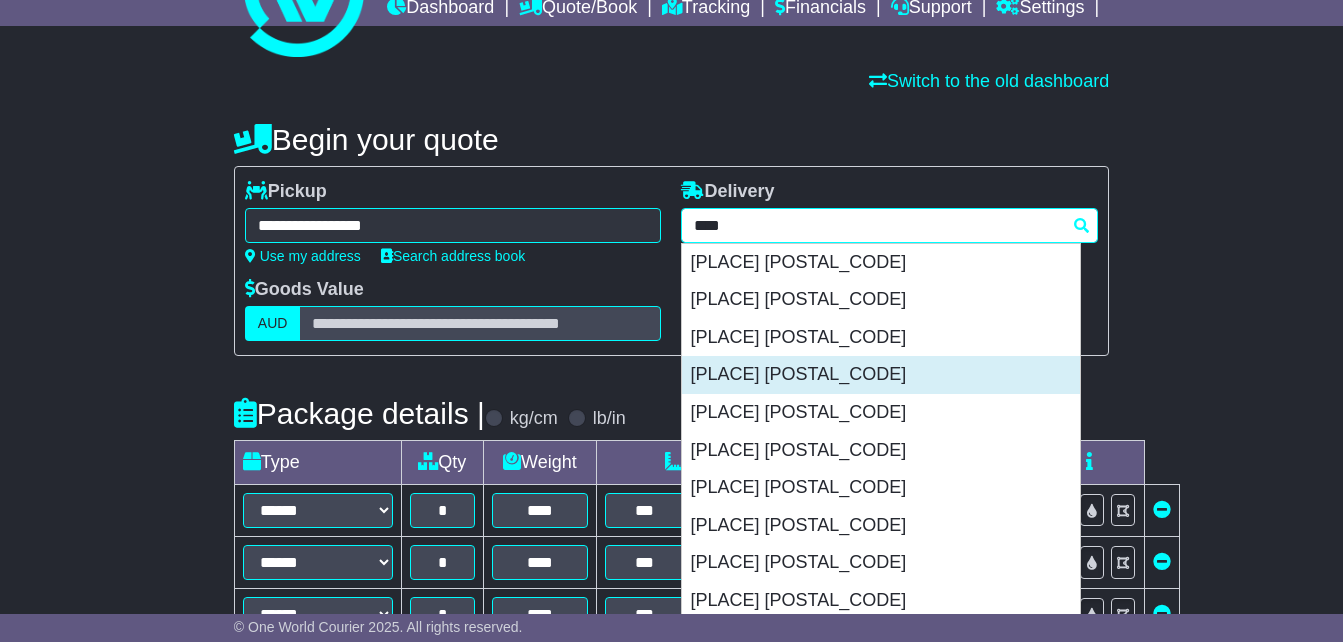 scroll, scrollTop: 200, scrollLeft: 0, axis: vertical 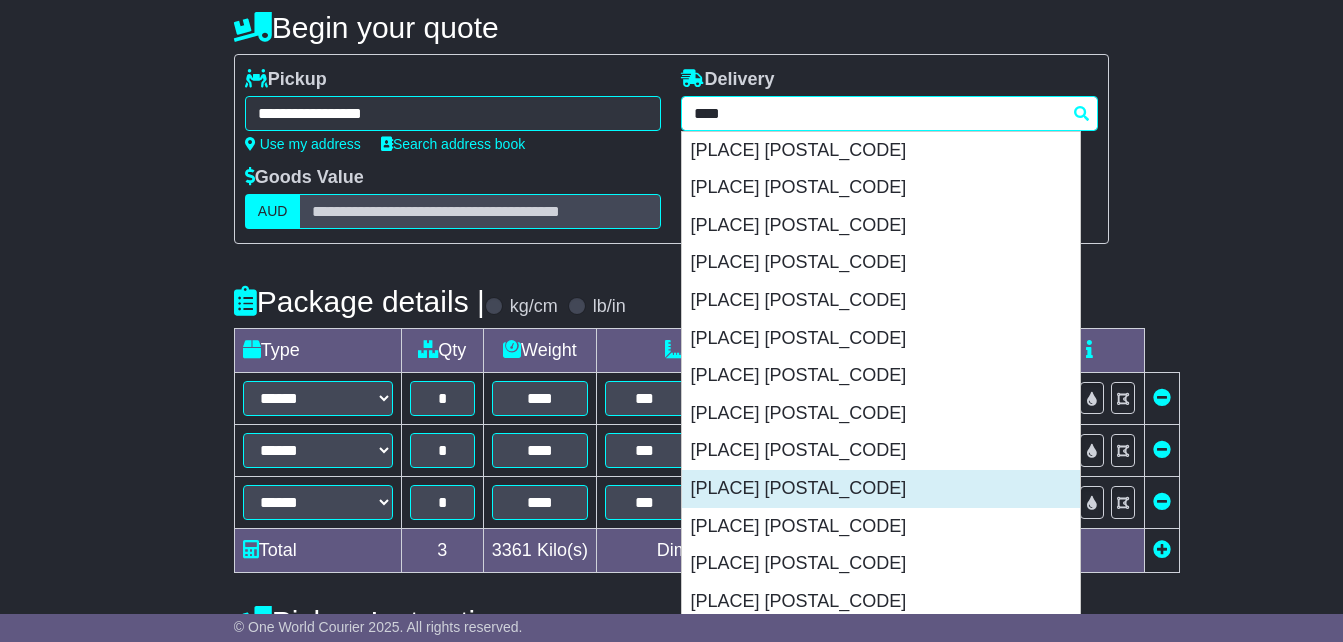 click on "[PLACE] [POSTAL_CODE]" at bounding box center (881, 489) 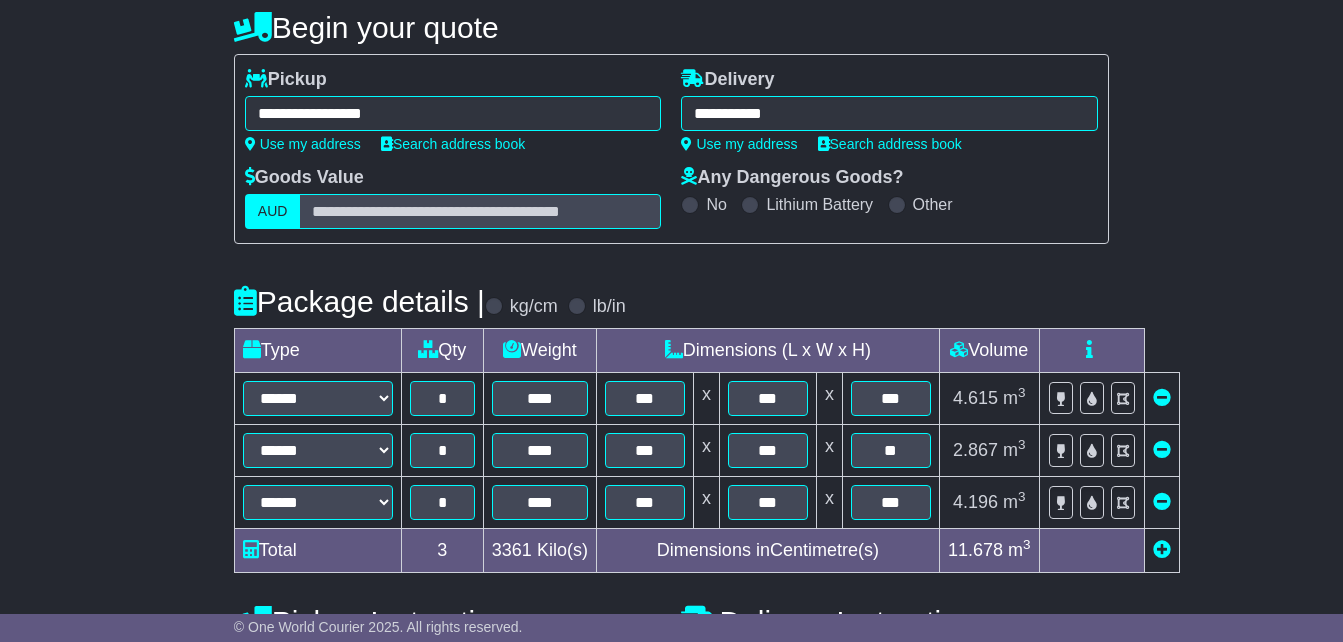 type on "**********" 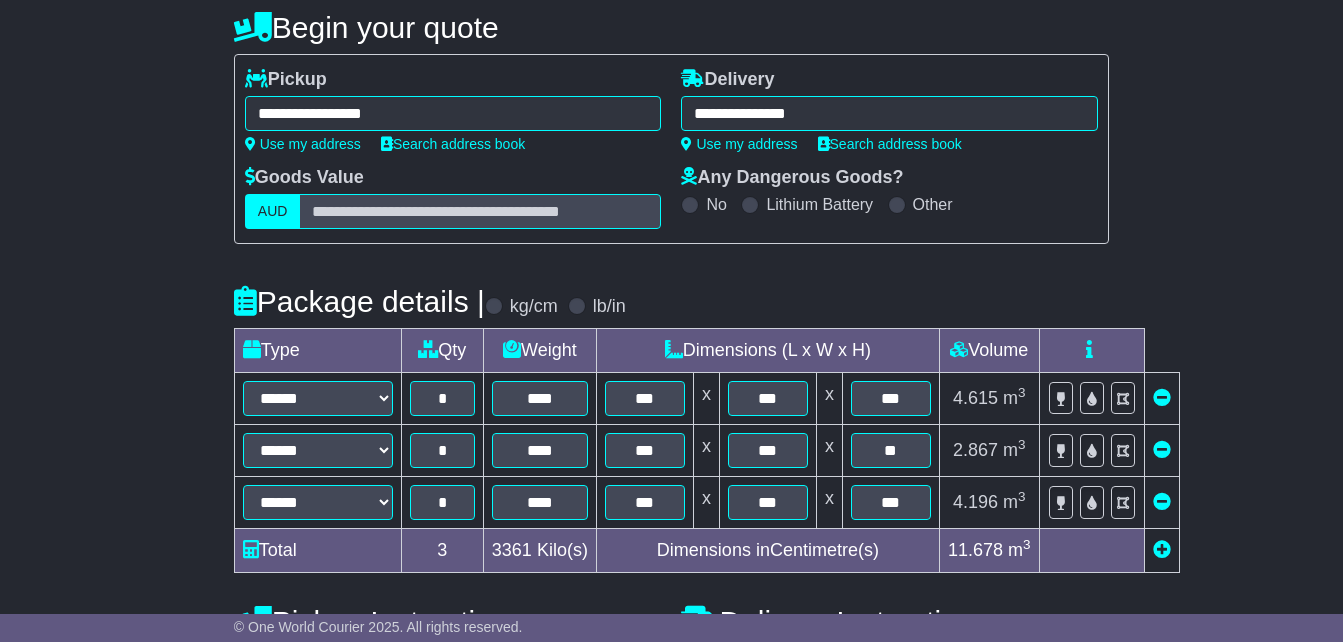 drag, startPoint x: 385, startPoint y: 144, endPoint x: 397, endPoint y: 147, distance: 12.369317 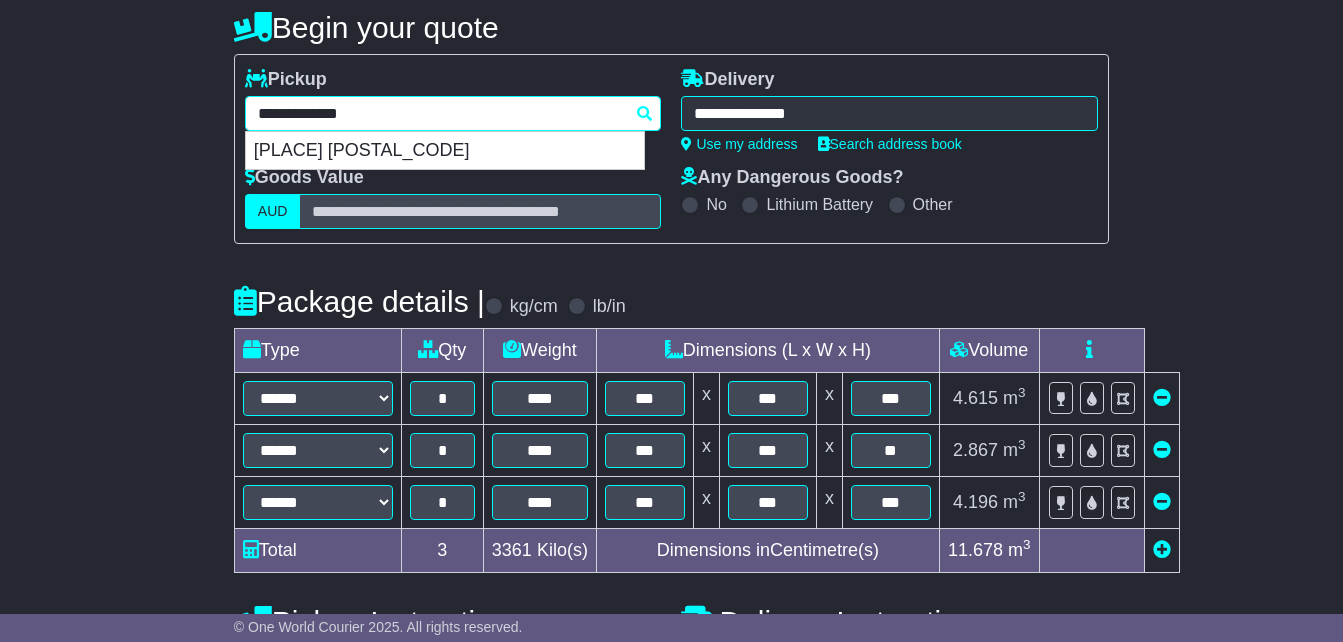 drag, startPoint x: 420, startPoint y: 149, endPoint x: 0, endPoint y: 115, distance: 421.37393 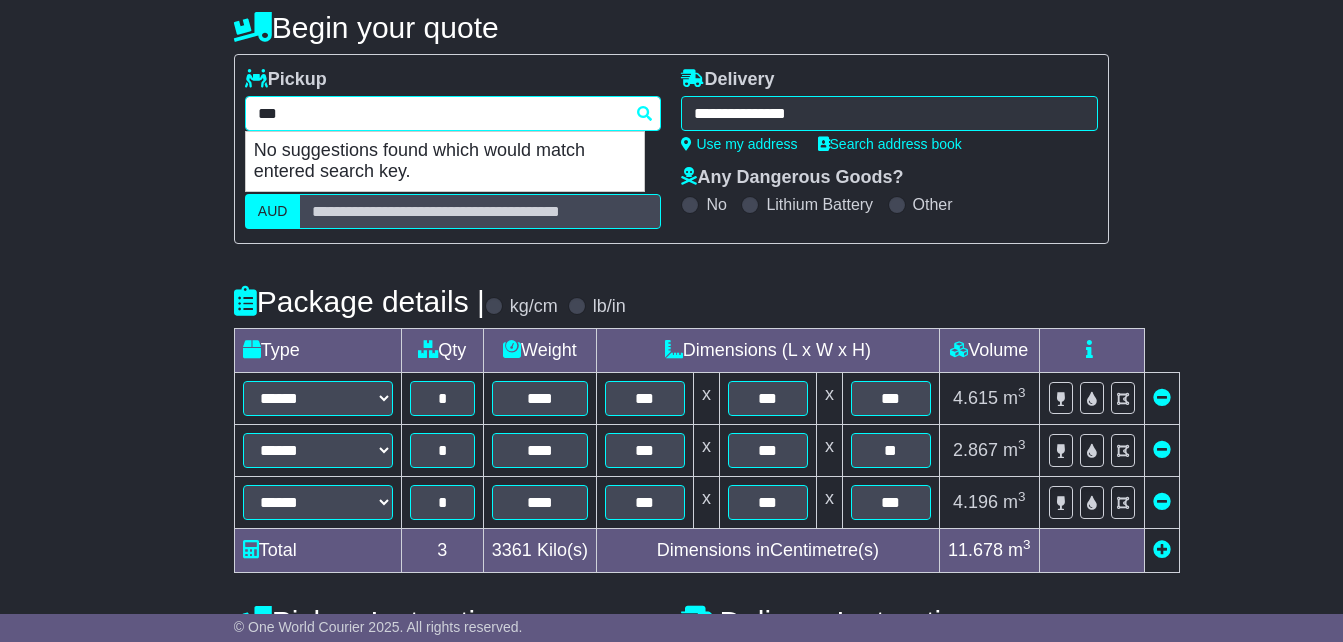 type on "****" 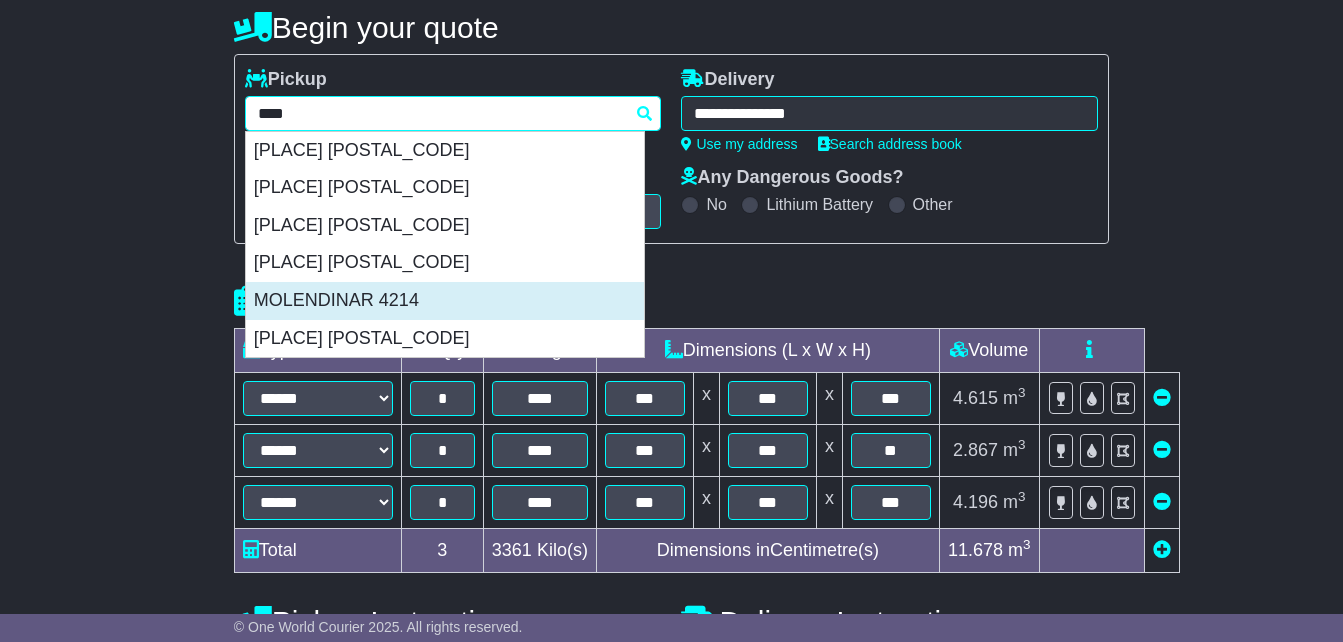 click on "MOLENDINAR 4214" at bounding box center (445, 301) 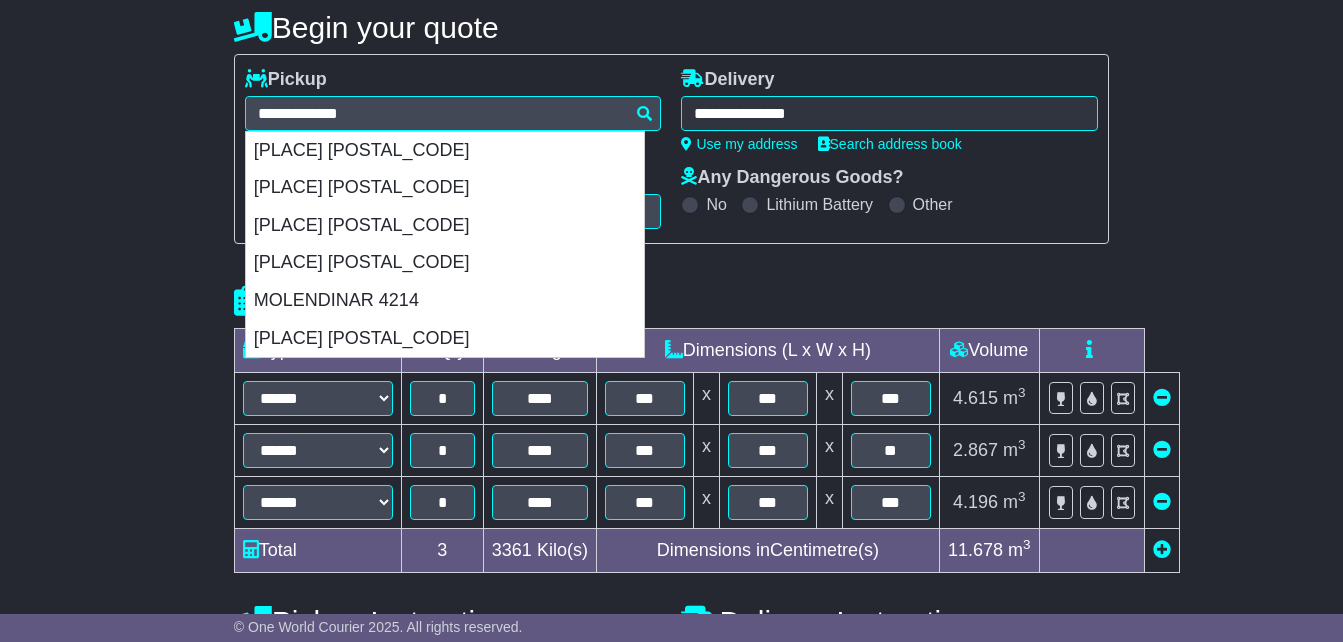 type on "**********" 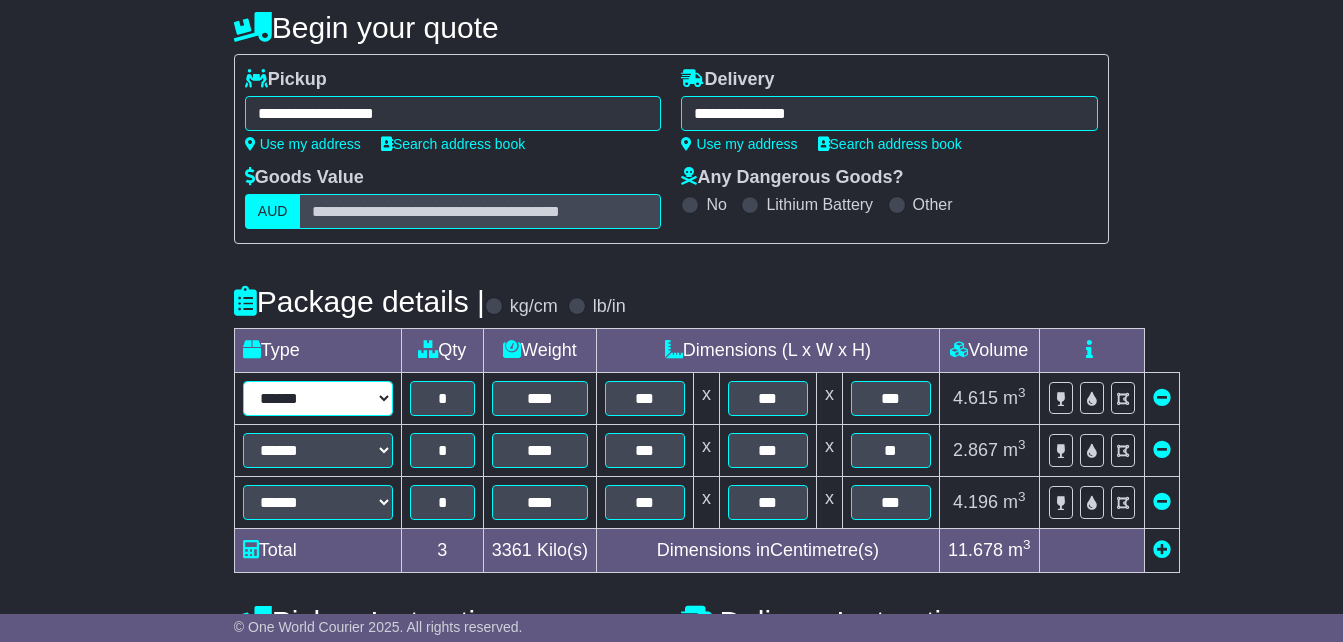 click on "**********" at bounding box center [318, 398] 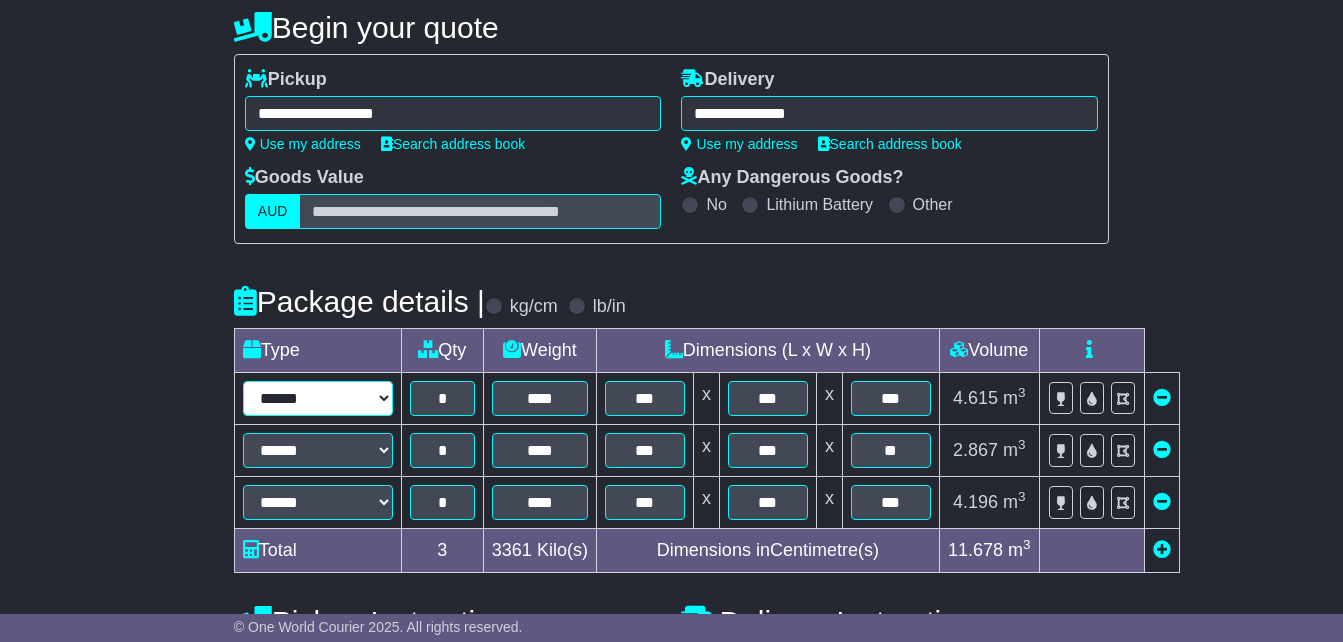 select on "*****" 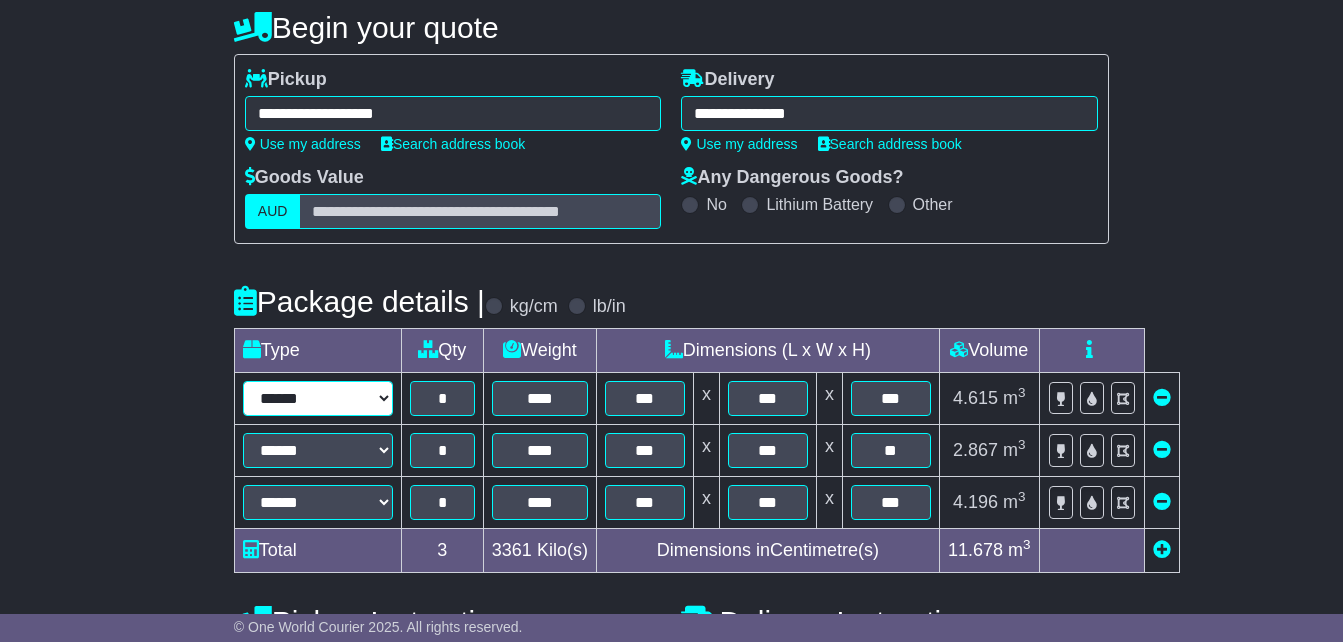 type on "***" 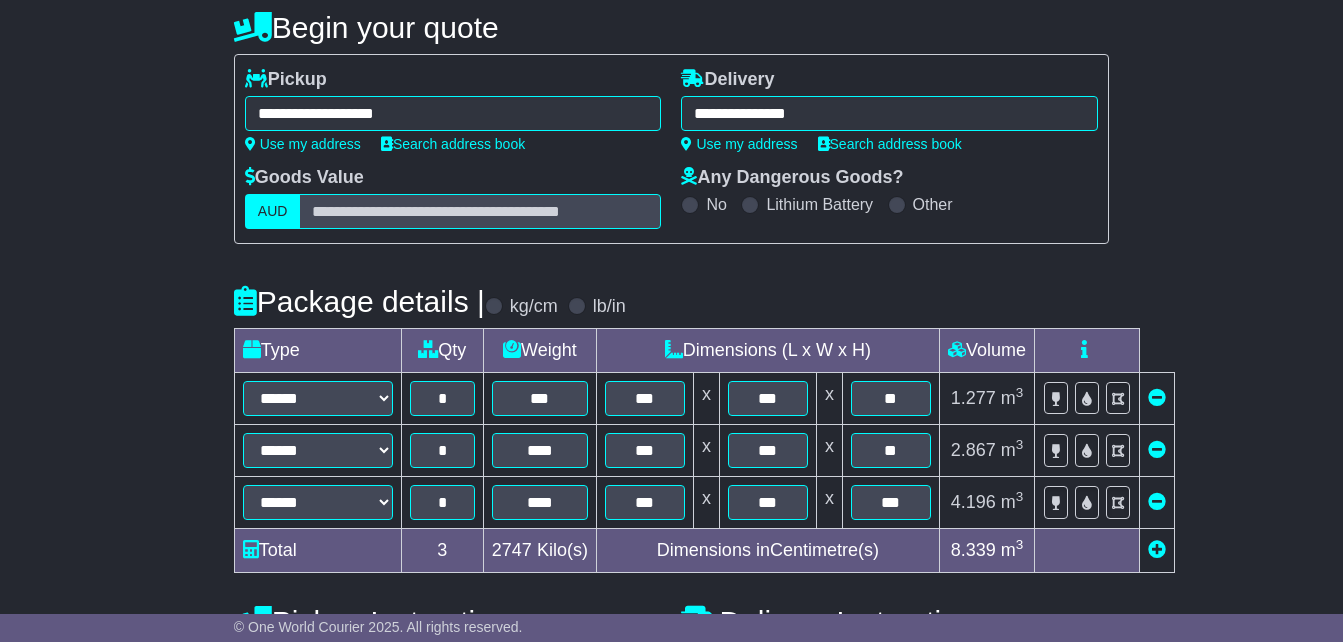 click at bounding box center [1157, 449] 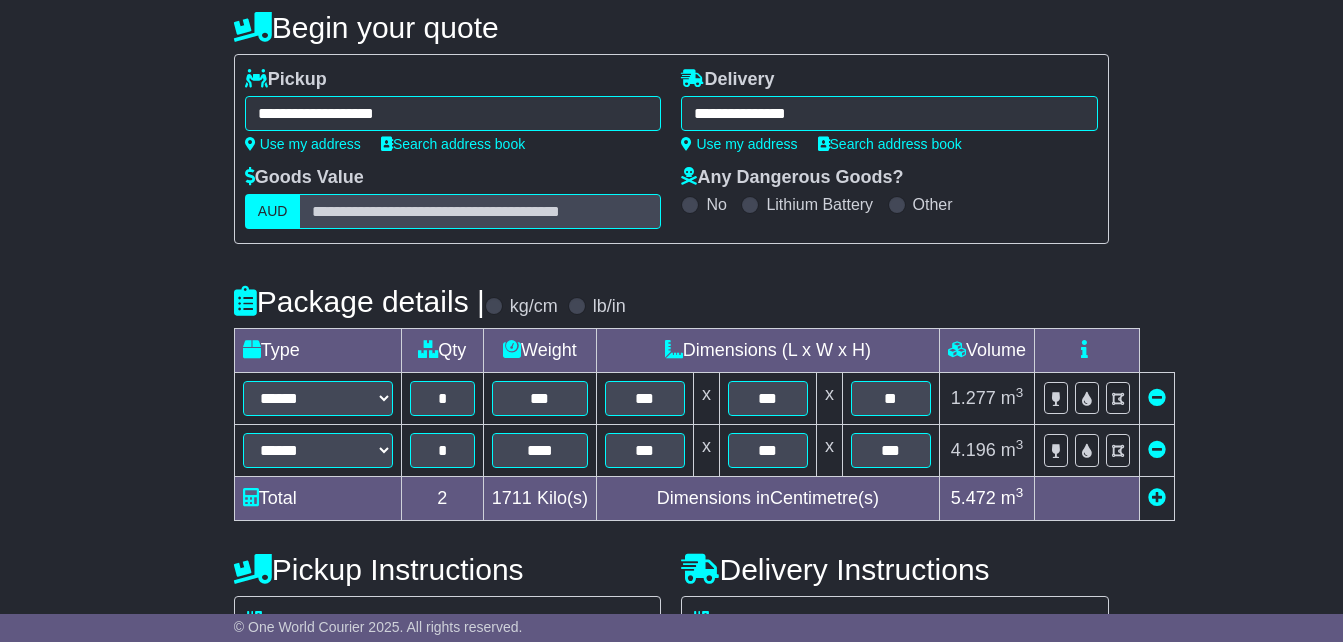 click at bounding box center (1157, 449) 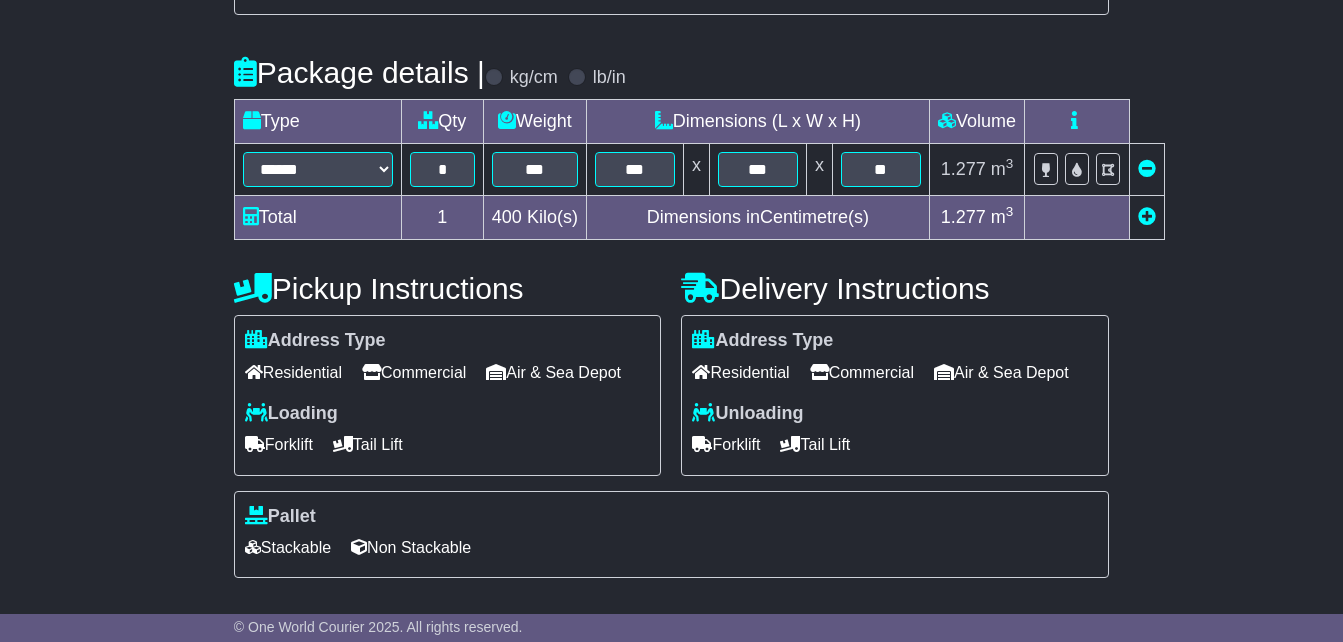 scroll, scrollTop: 600, scrollLeft: 0, axis: vertical 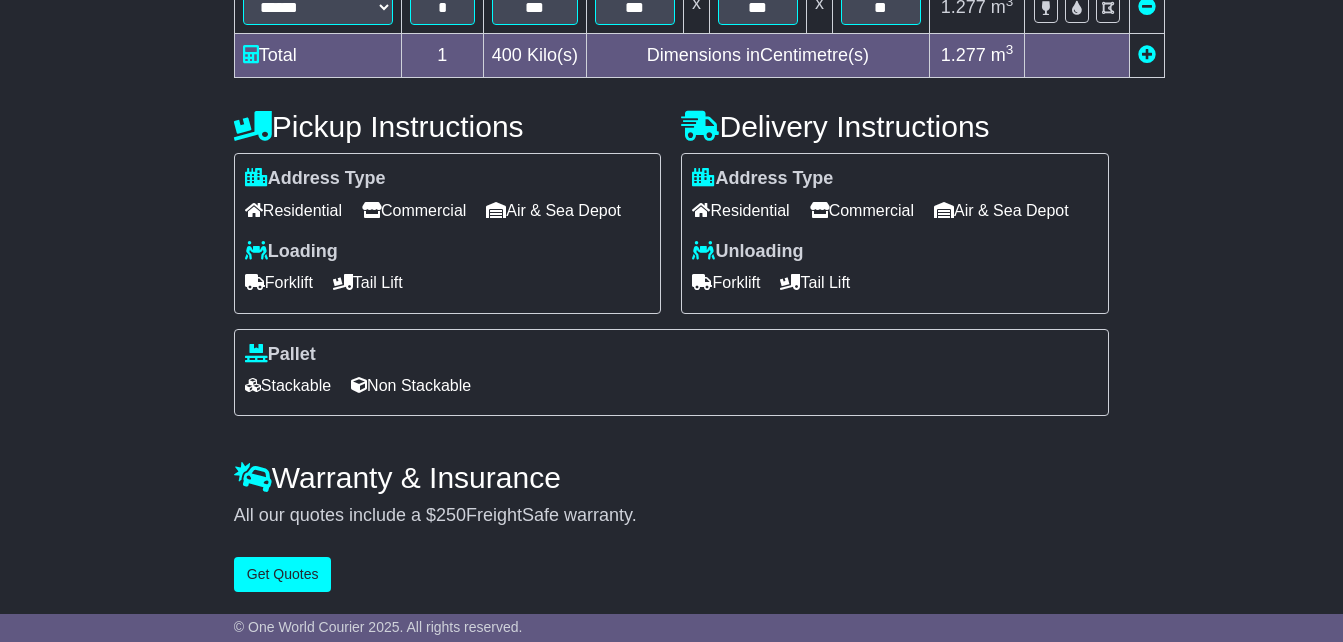 click on "Residential" at bounding box center [740, 210] 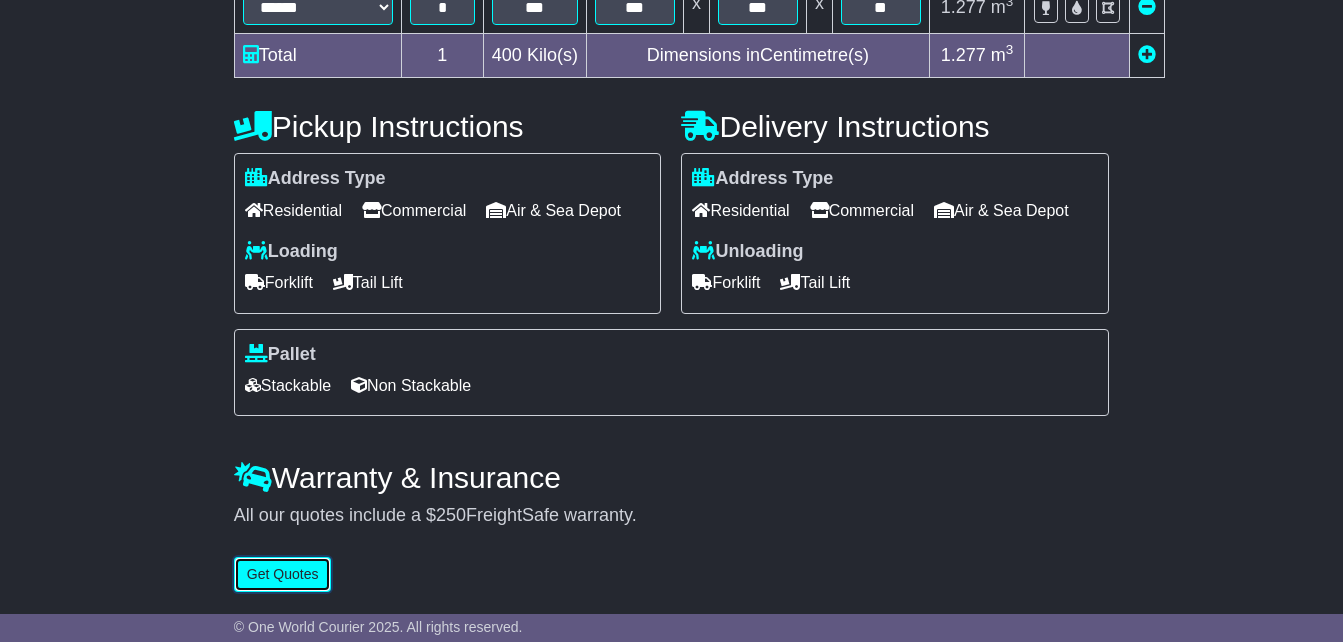 click on "Get Quotes" at bounding box center (283, 574) 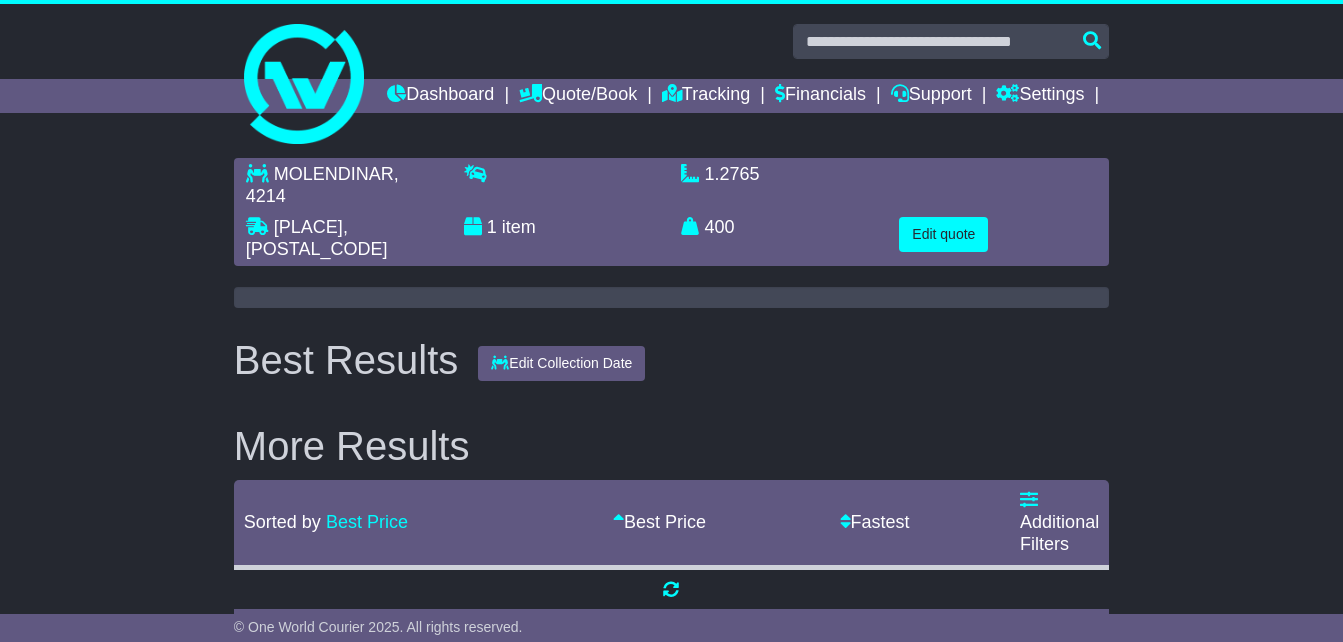 scroll, scrollTop: 0, scrollLeft: 0, axis: both 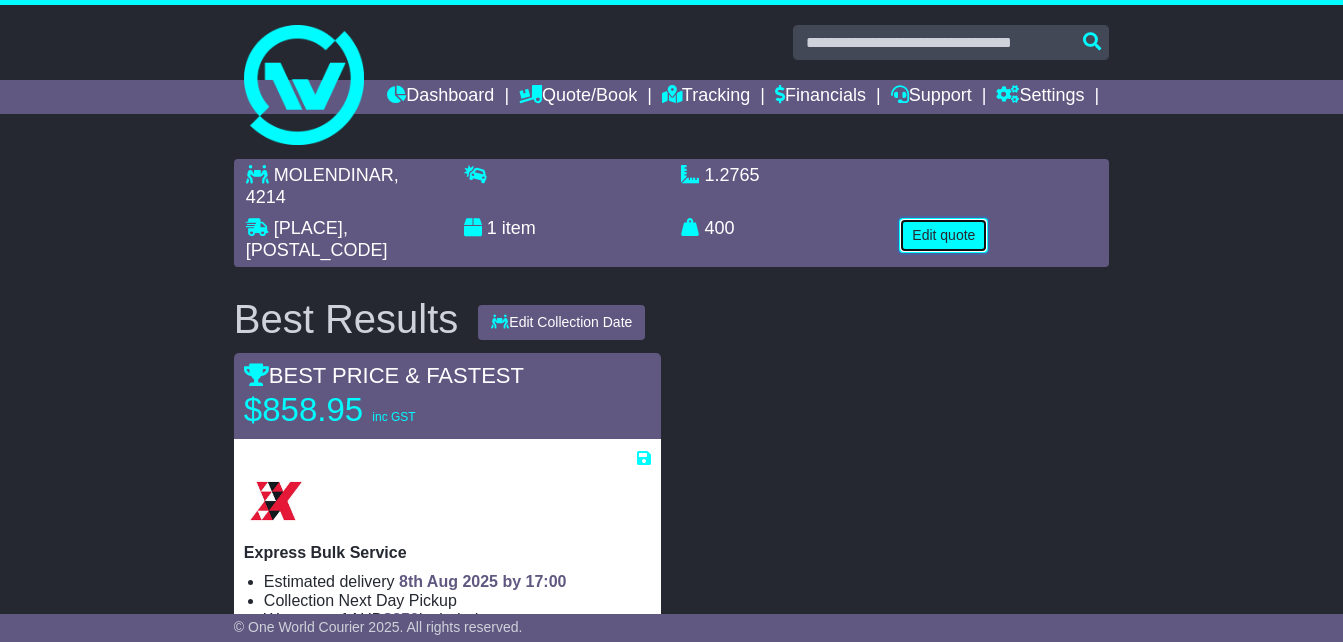 drag, startPoint x: 939, startPoint y: 242, endPoint x: 911, endPoint y: 253, distance: 30.083218 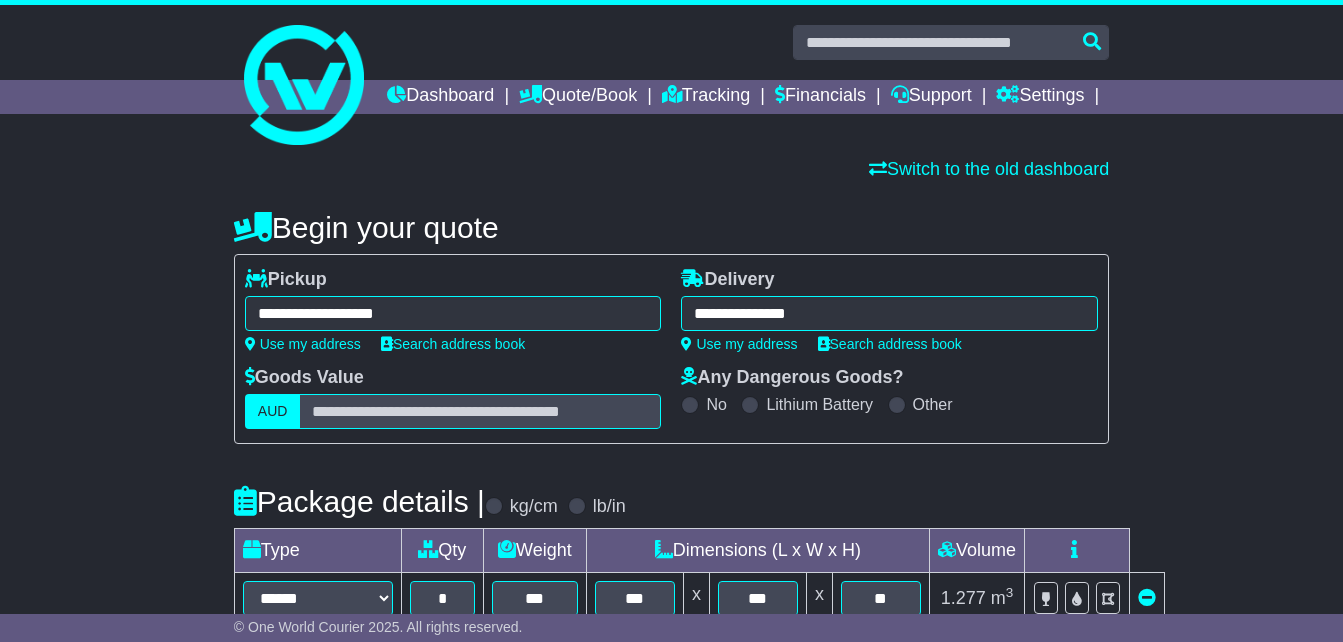 click on "**********" at bounding box center [453, 313] 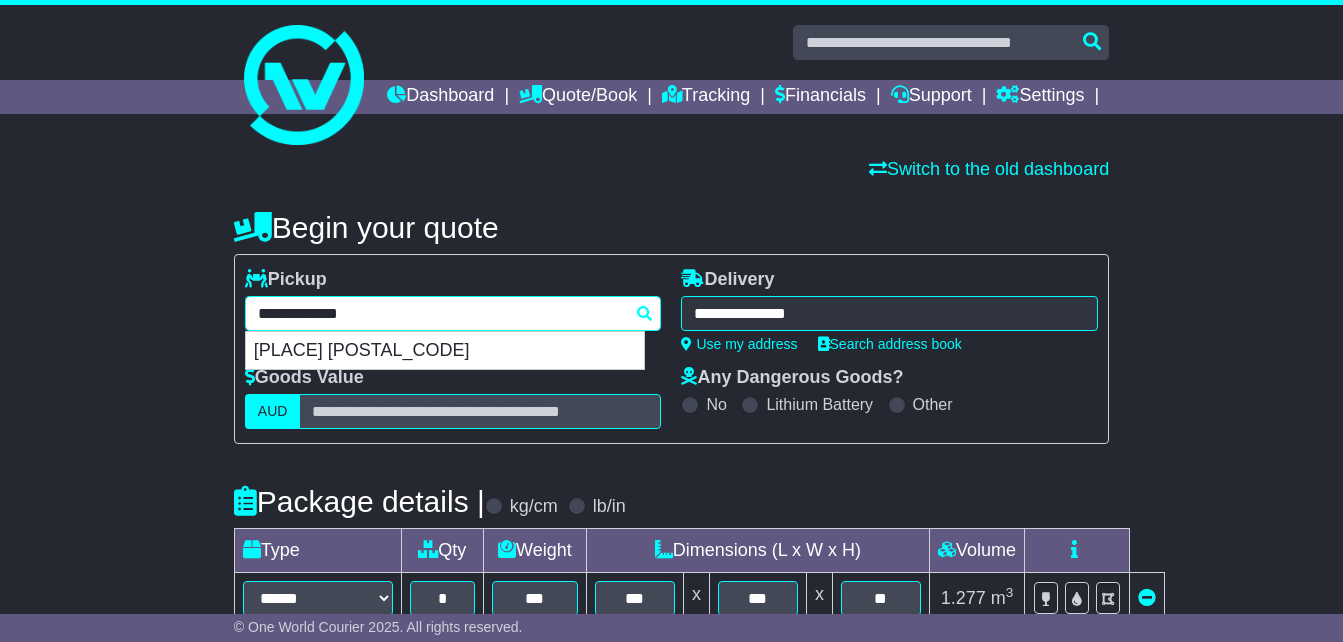 drag, startPoint x: 464, startPoint y: 344, endPoint x: 0, endPoint y: 325, distance: 464.38885 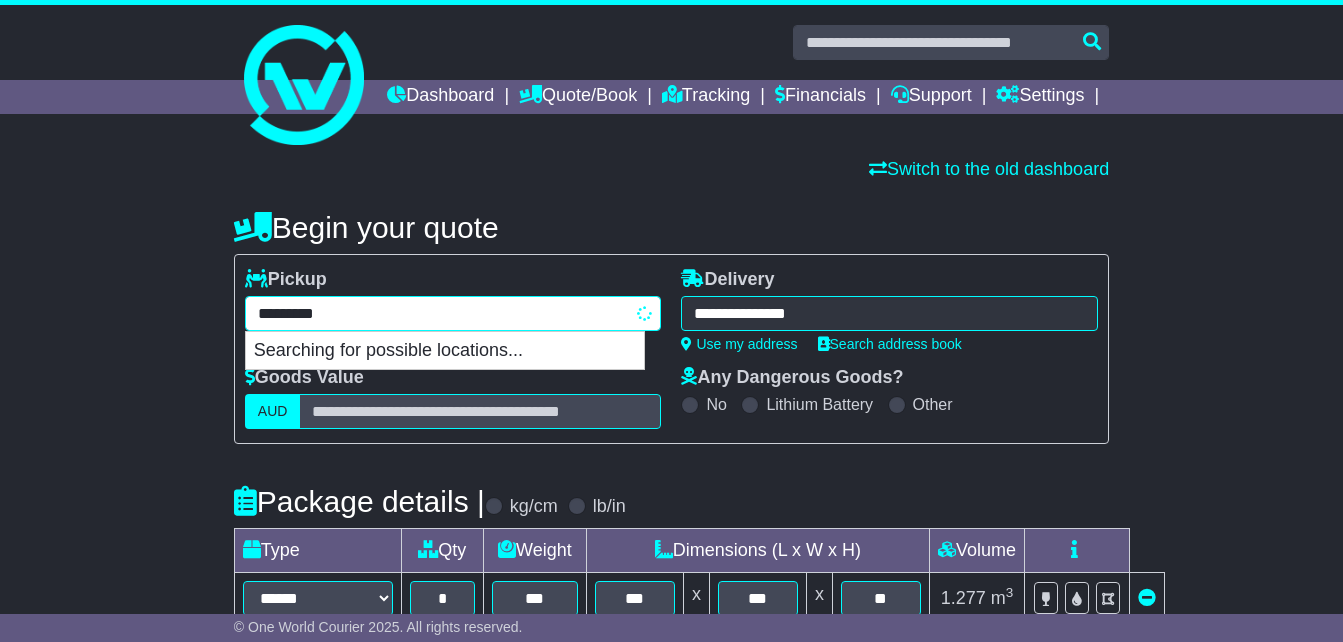 type on "**********" 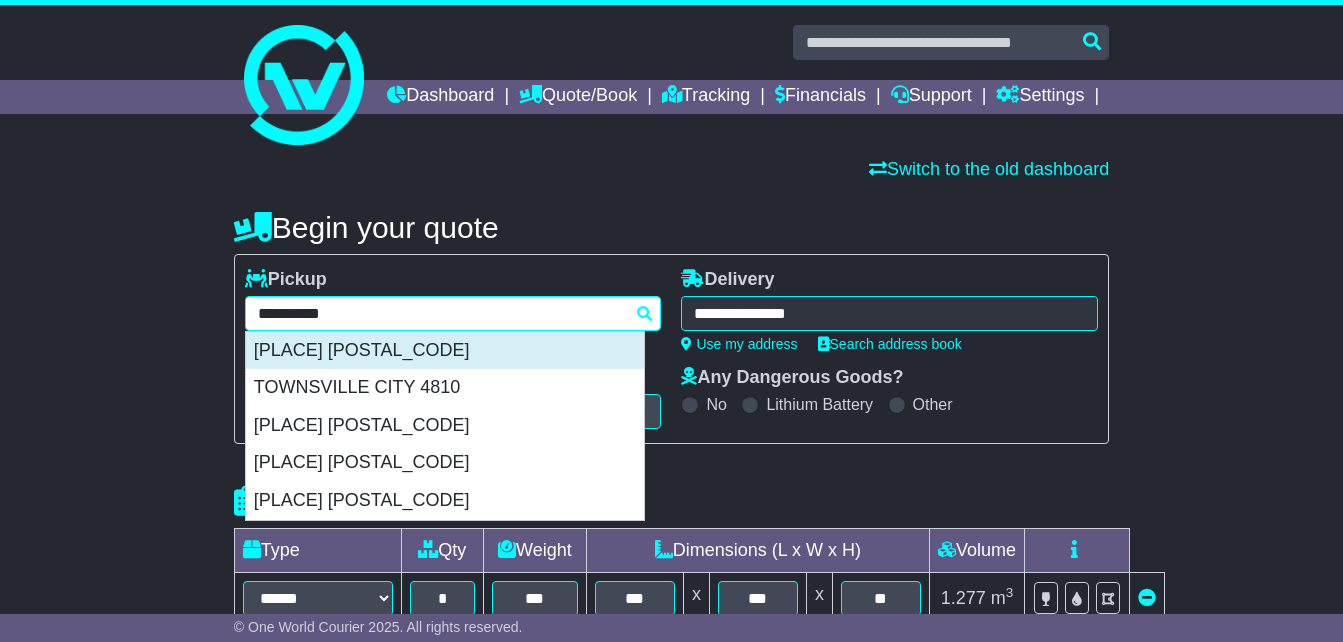 click on "[PLACE] [POSTAL_CODE]" at bounding box center [445, 351] 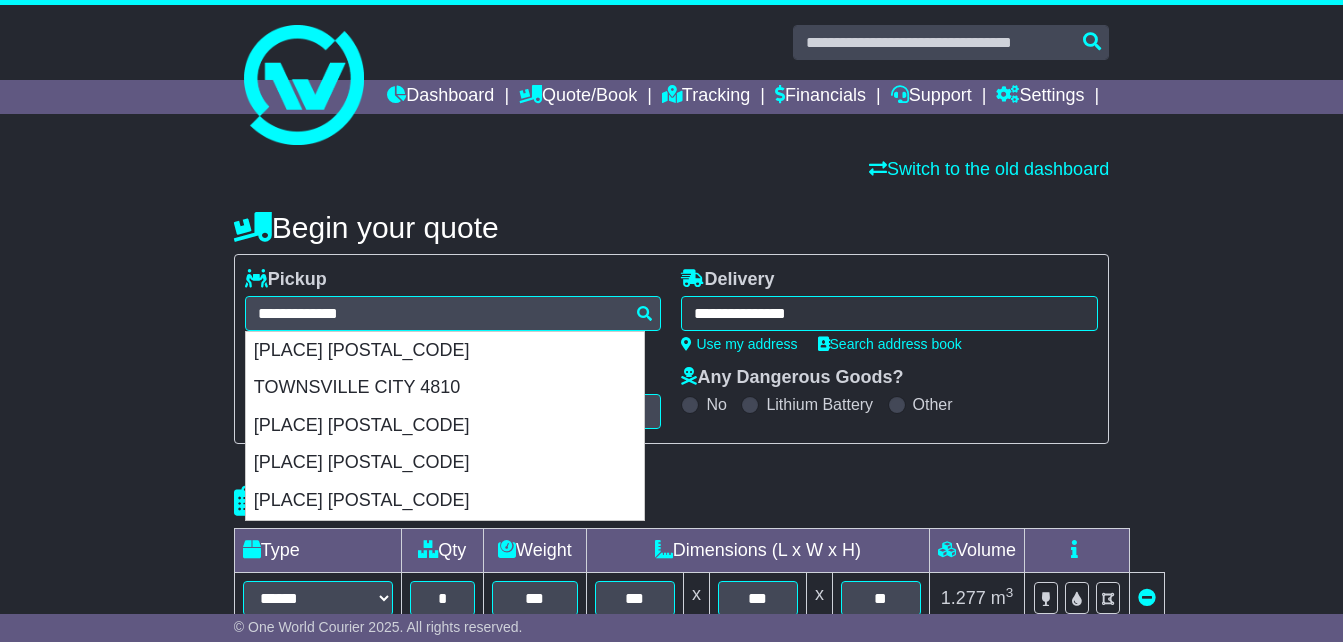 type on "**********" 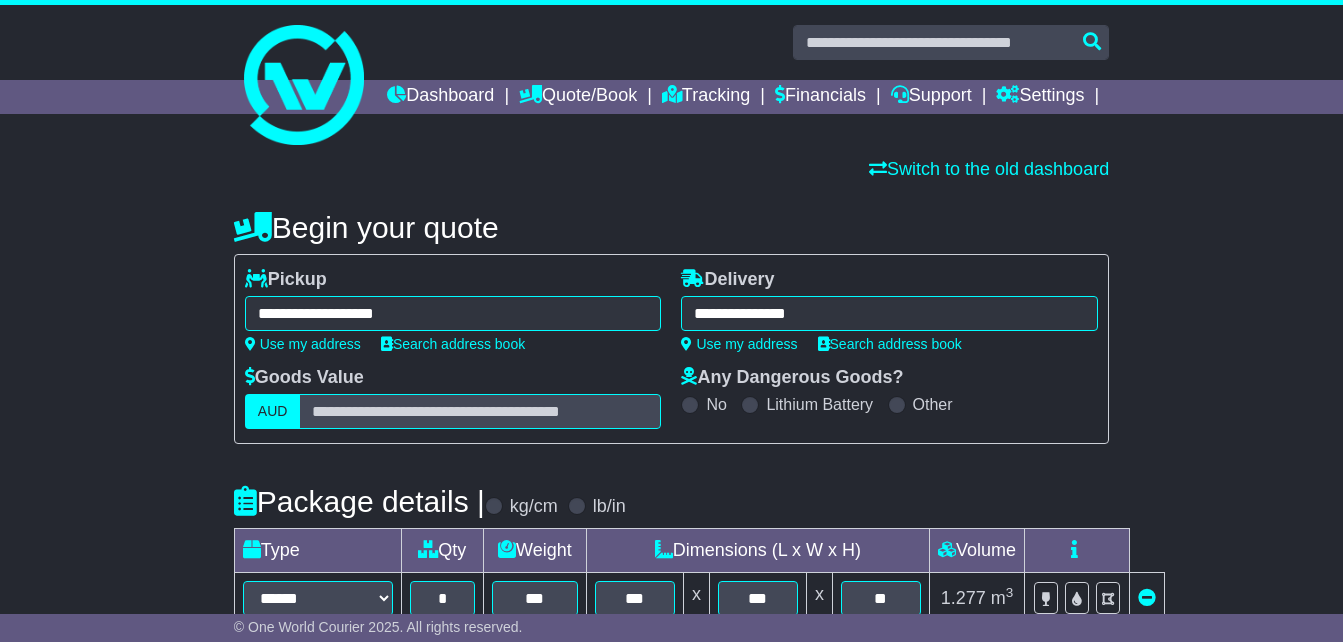 click on "**********" at bounding box center [889, 313] 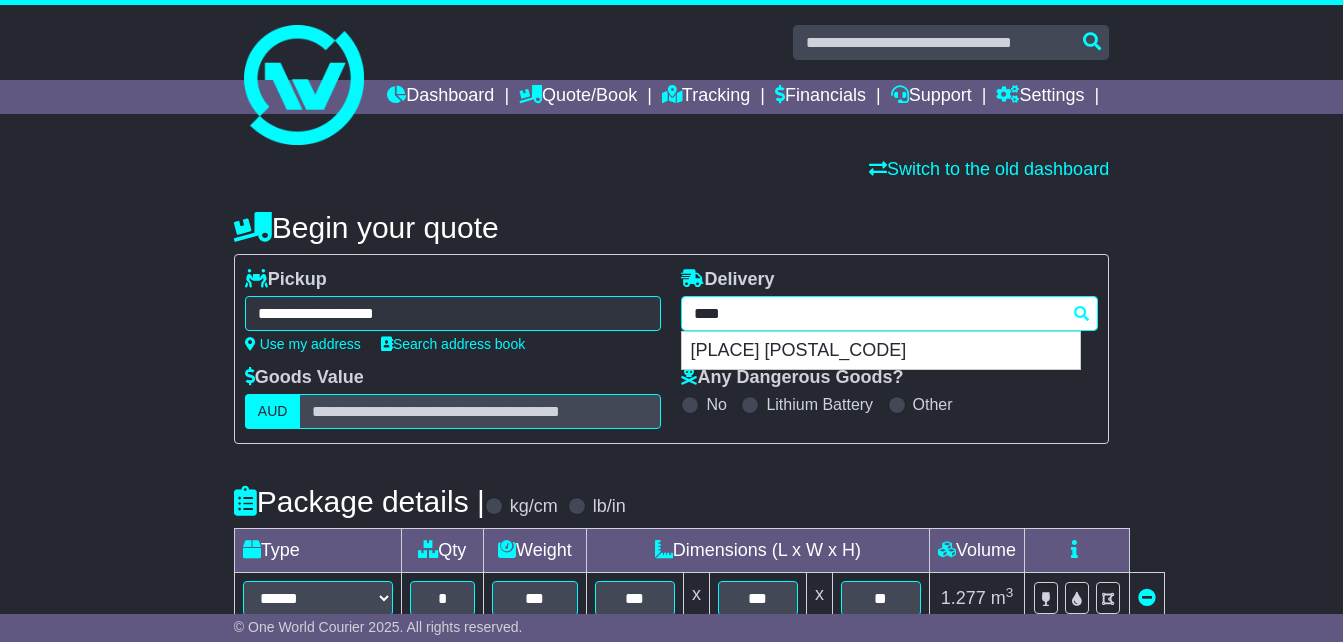drag, startPoint x: 854, startPoint y: 356, endPoint x: 575, endPoint y: 349, distance: 279.0878 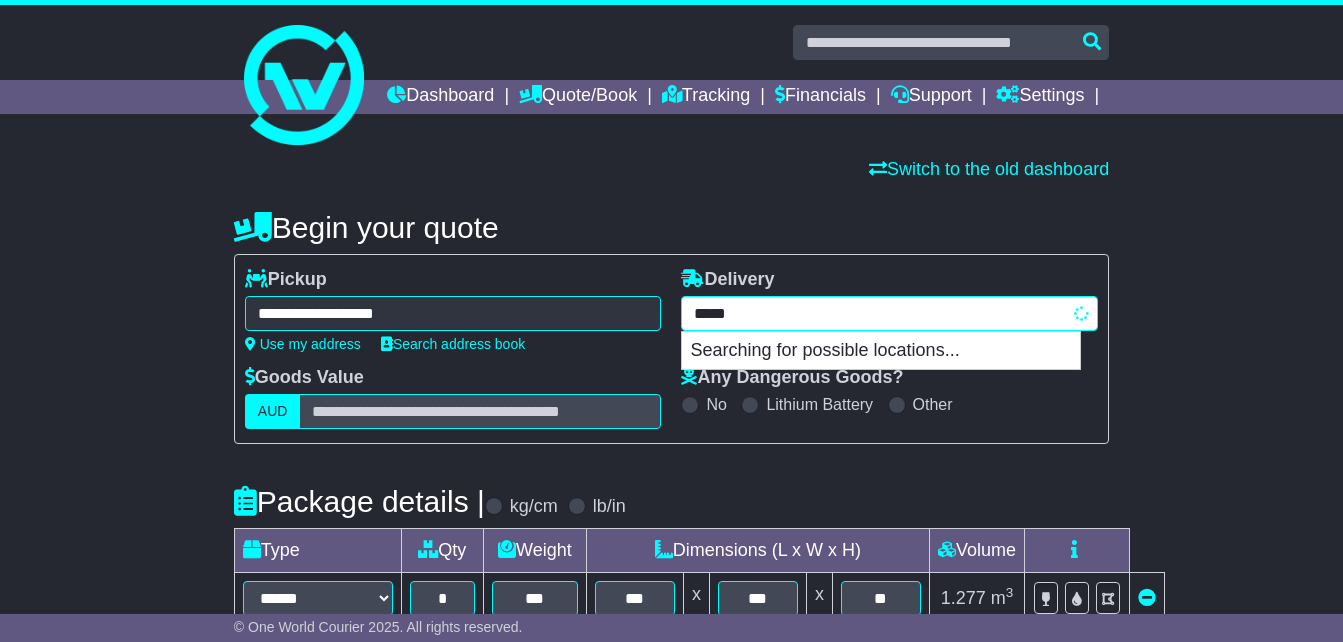 type on "******" 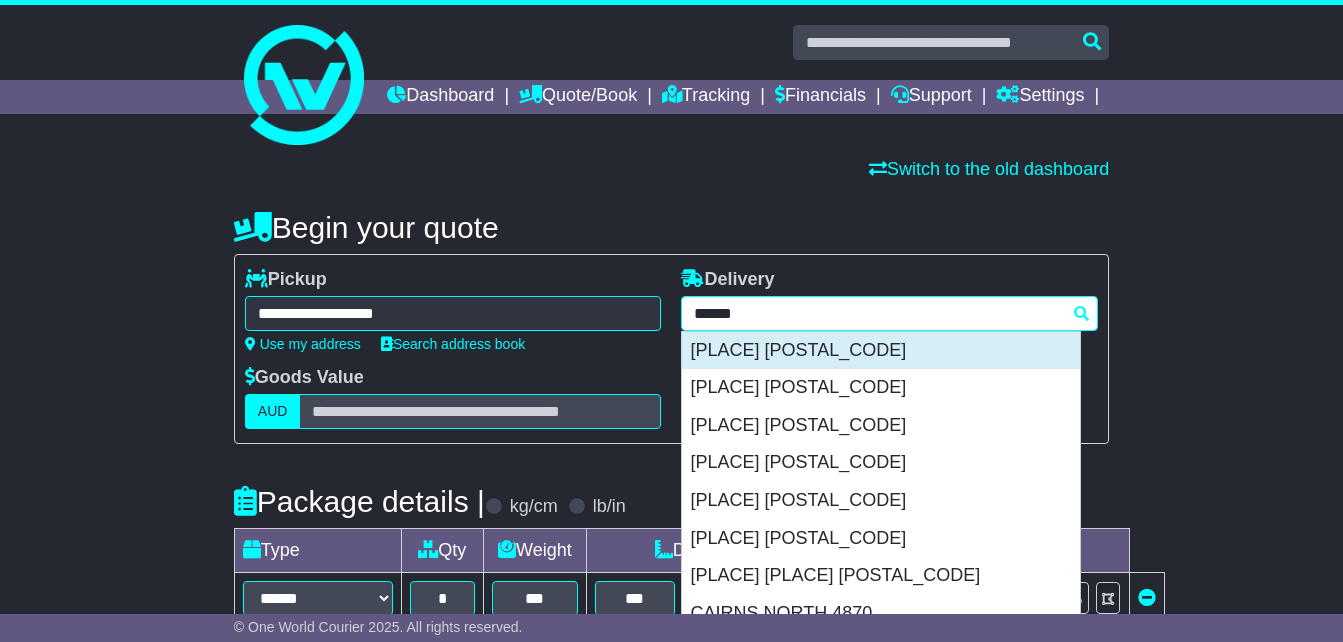click on "[PLACE] [POSTAL_CODE]" at bounding box center [881, 351] 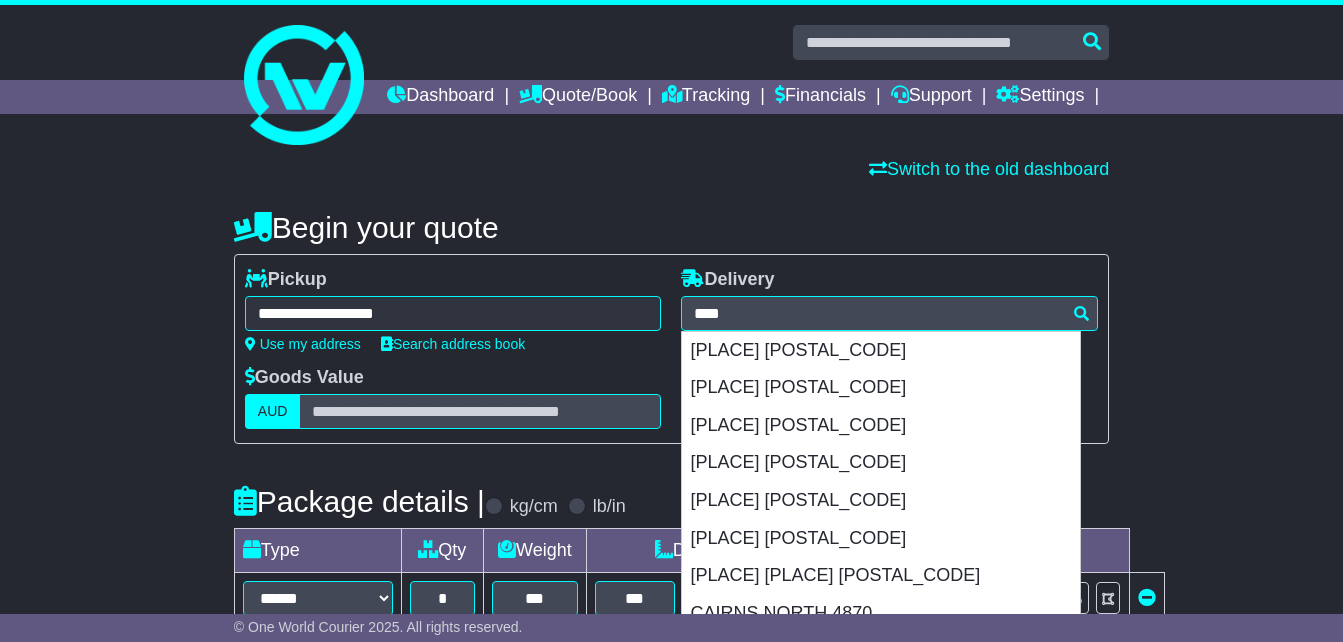 type on "**********" 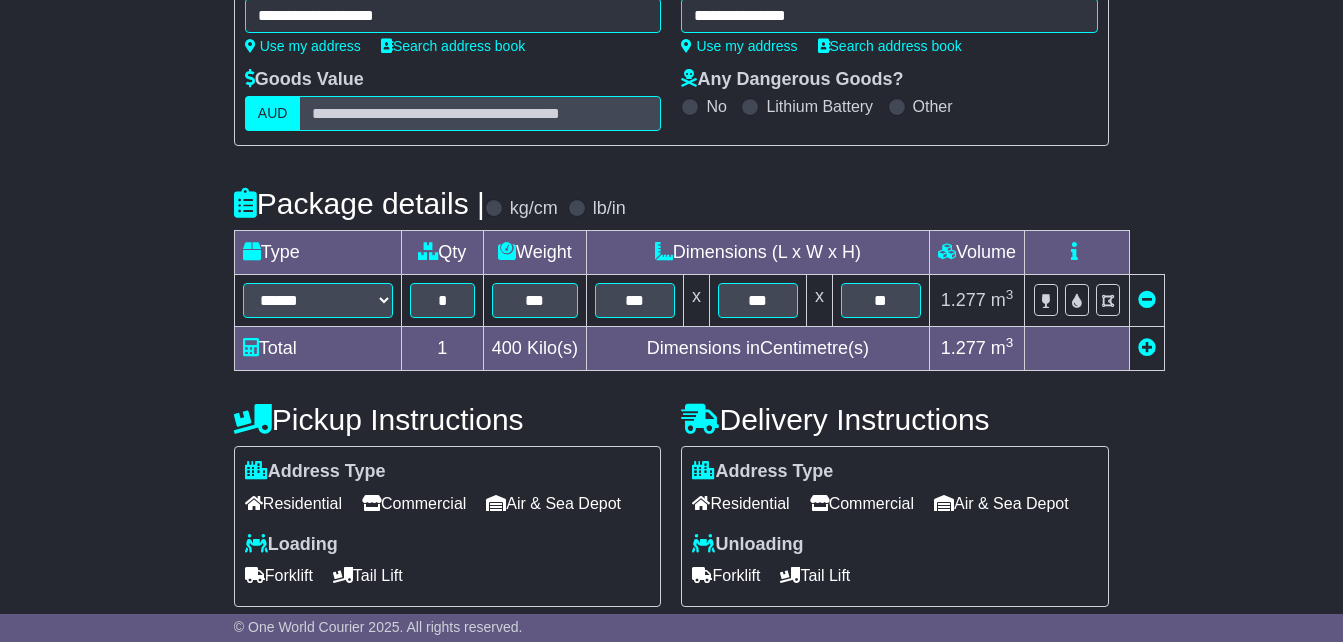 scroll, scrollTop: 400, scrollLeft: 0, axis: vertical 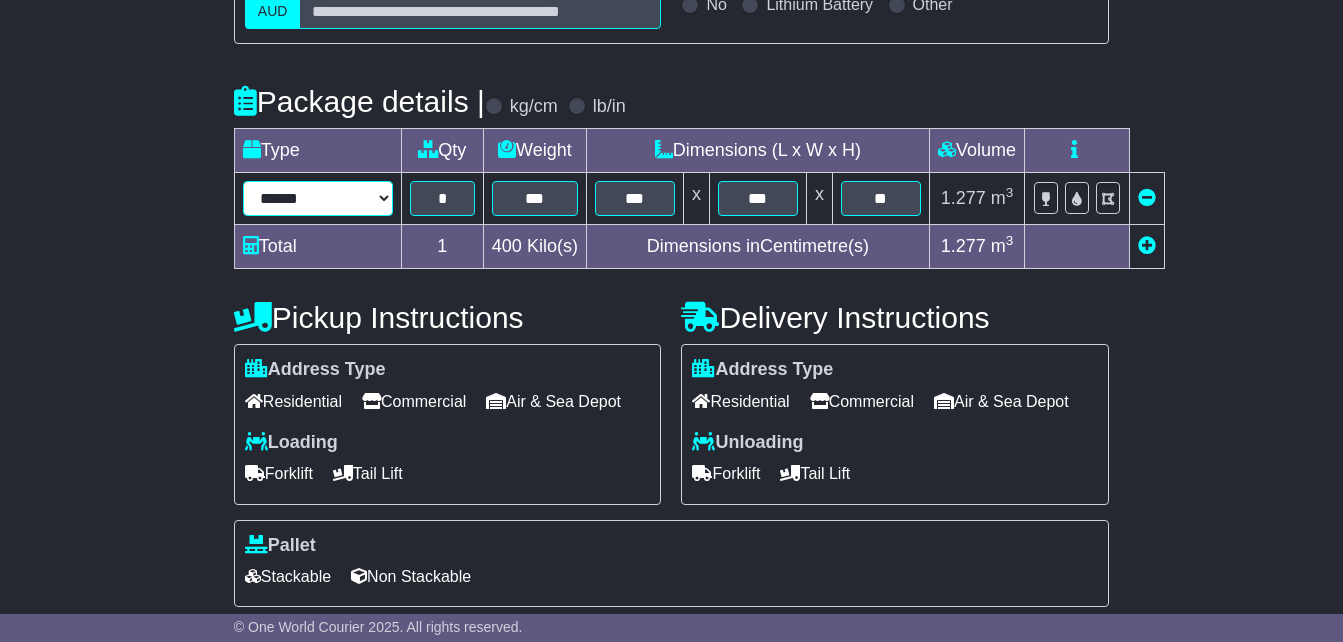 click on "**********" at bounding box center [318, 198] 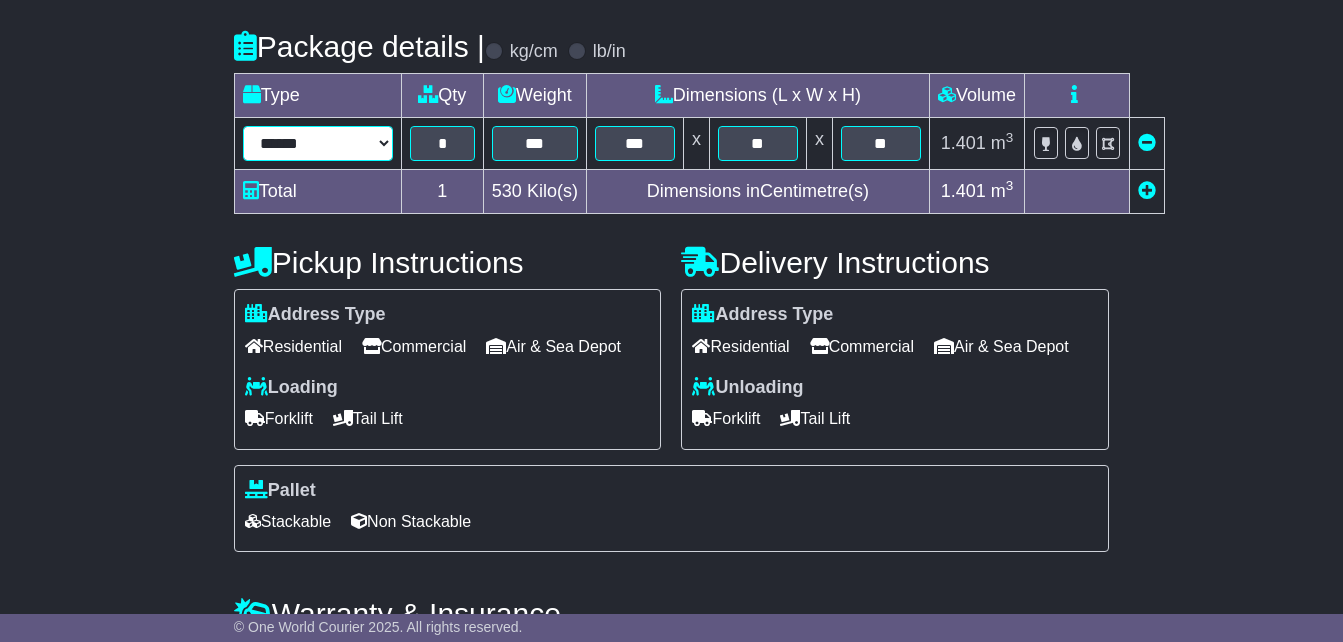 scroll, scrollTop: 600, scrollLeft: 0, axis: vertical 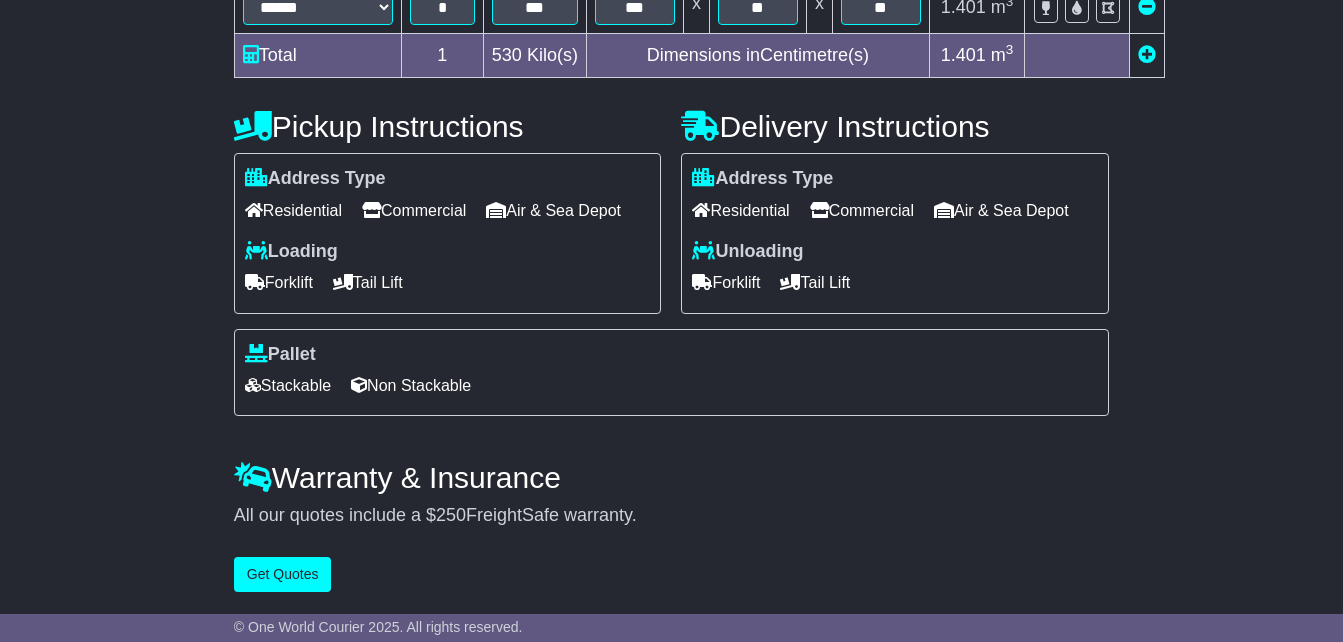 click on "Commercial" at bounding box center (862, 210) 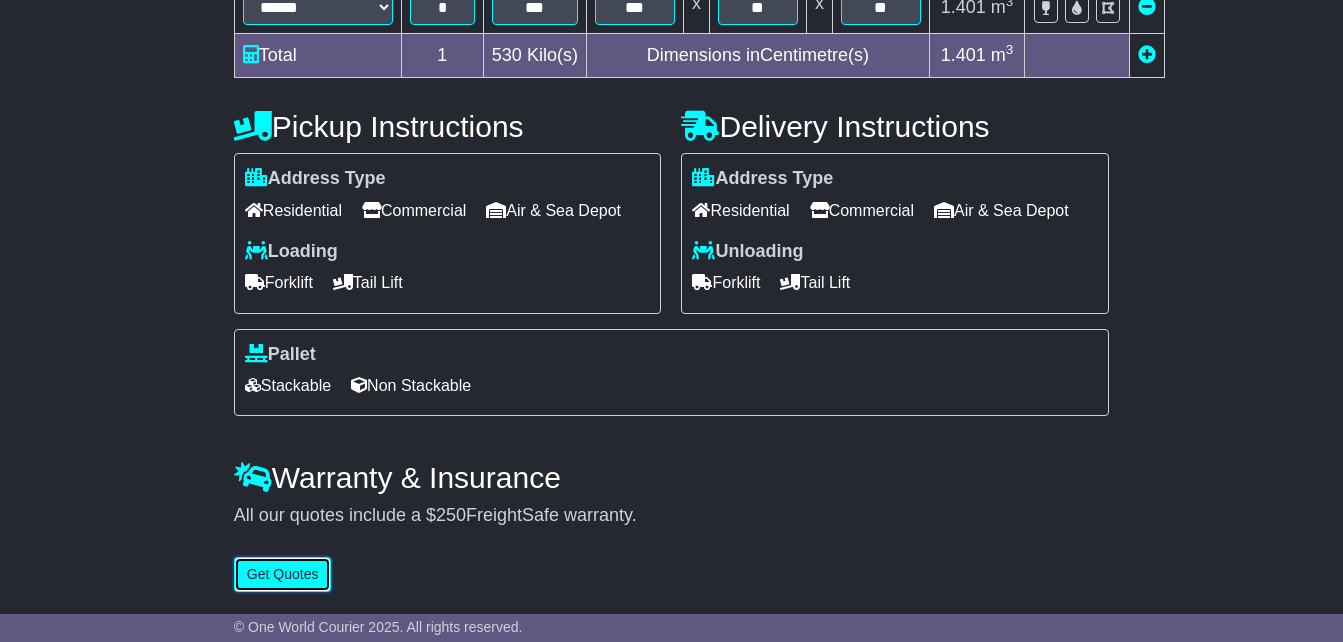 click on "Get Quotes" at bounding box center [283, 574] 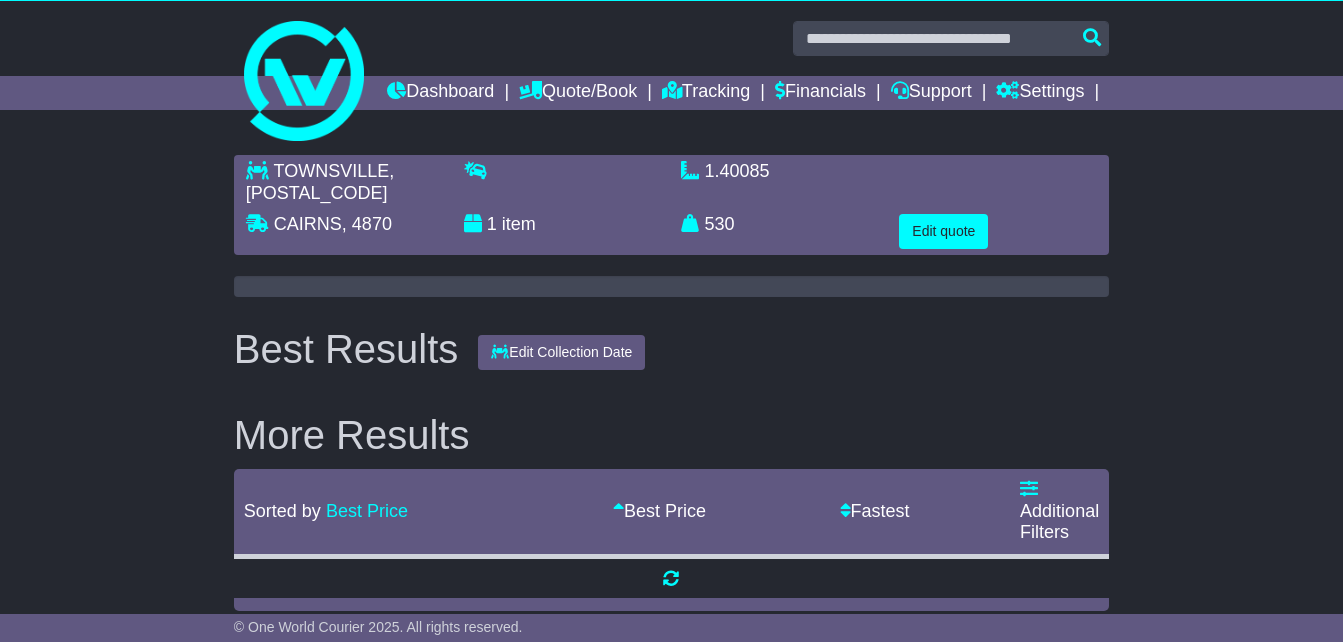 scroll, scrollTop: 0, scrollLeft: 0, axis: both 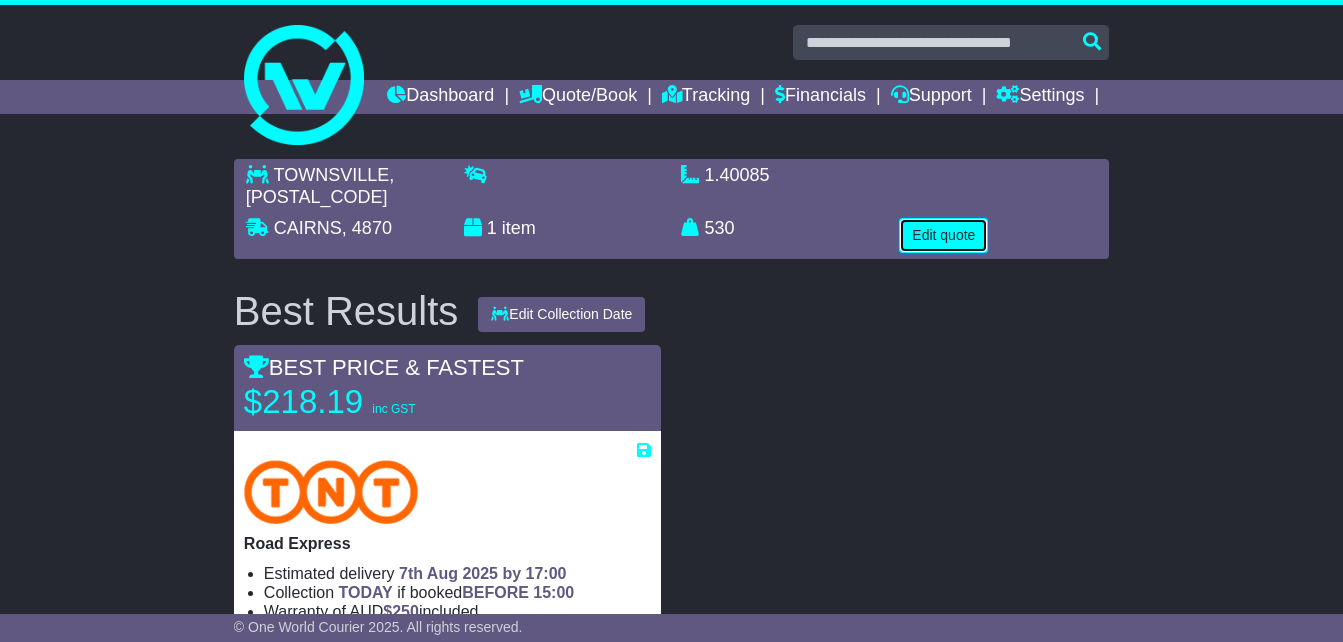 click on "Edit quote" at bounding box center [943, 235] 